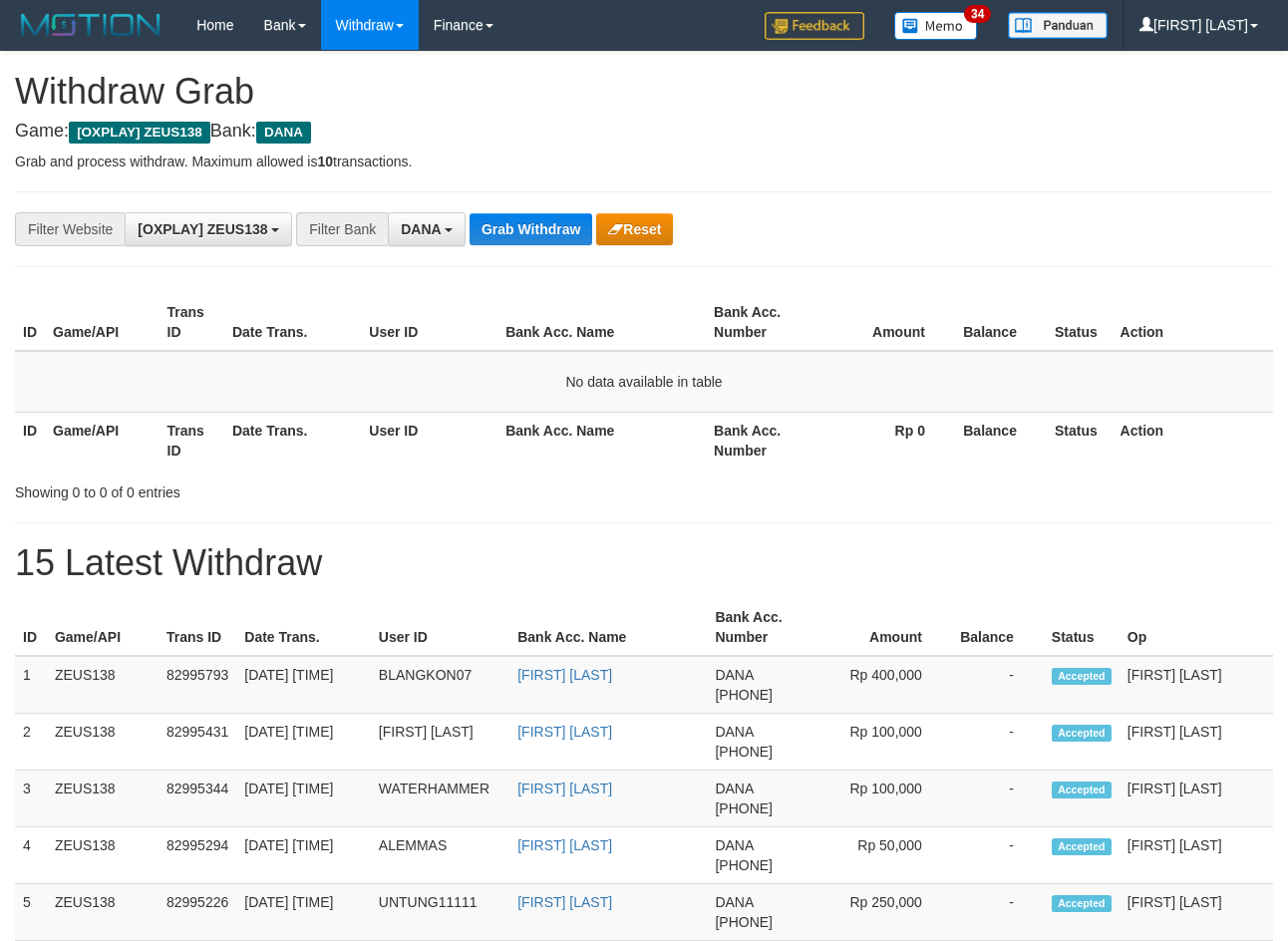 scroll, scrollTop: 0, scrollLeft: 0, axis: both 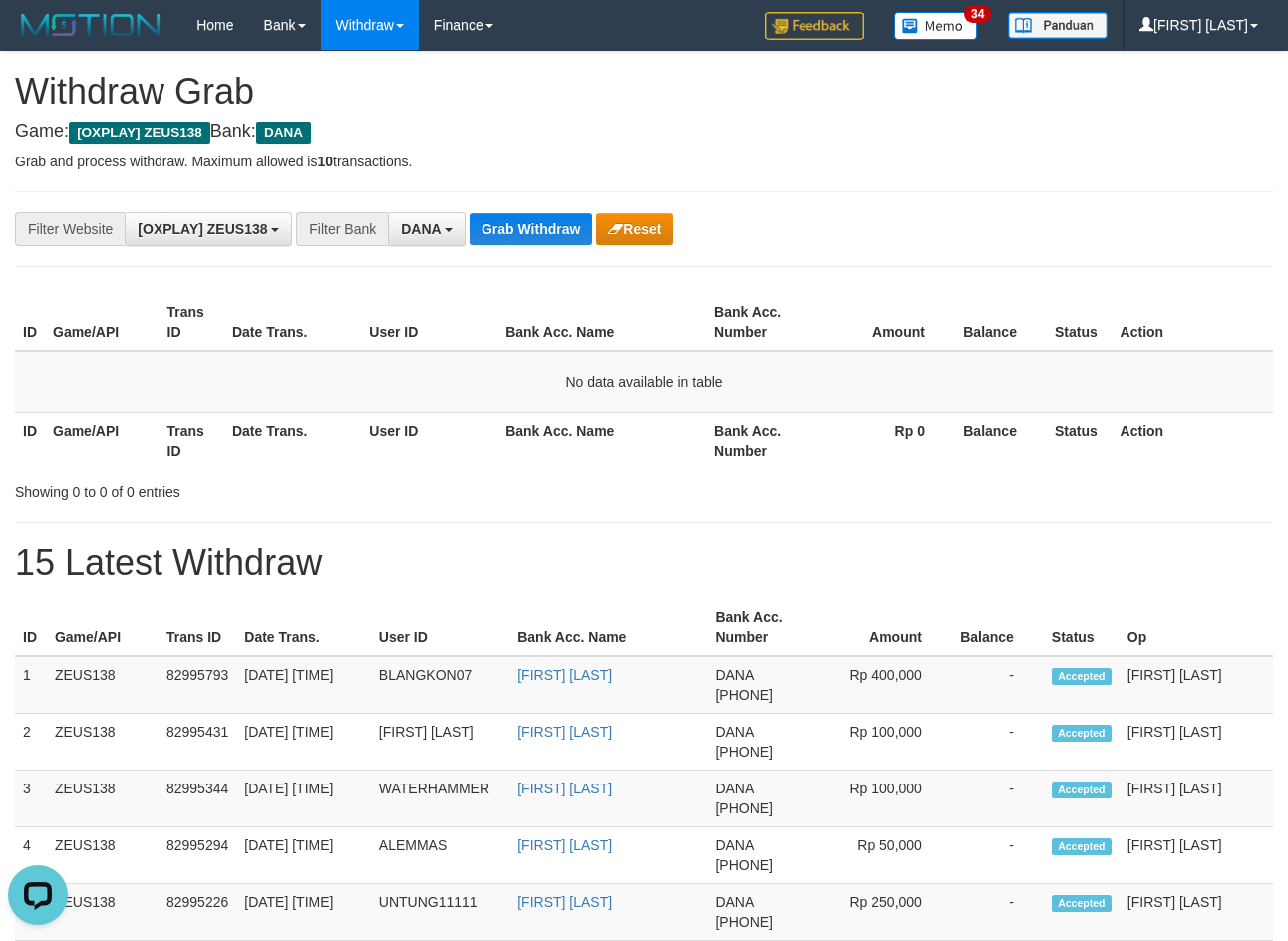 click on "Grab Withdraw" at bounding box center (530, 229) 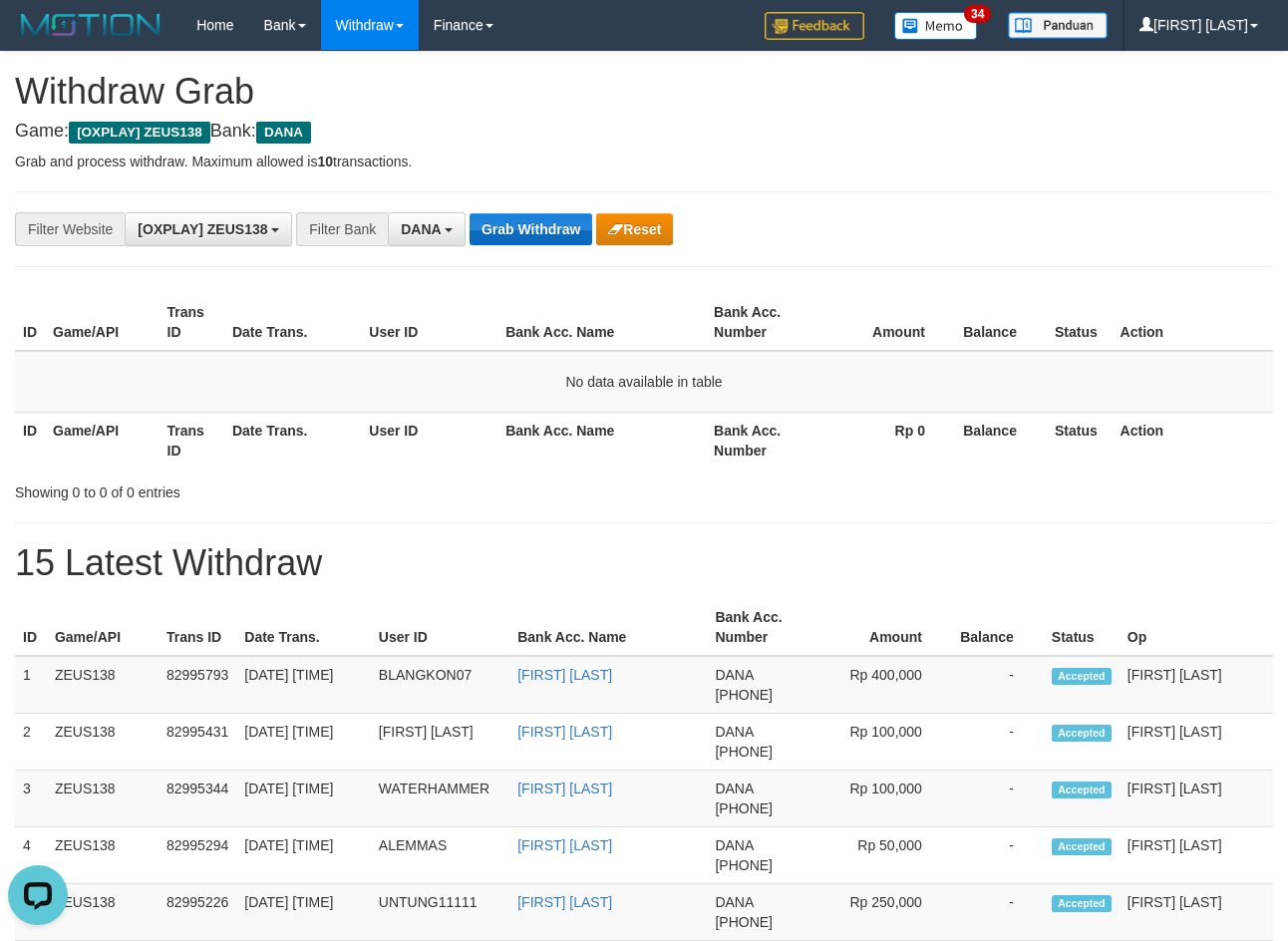drag, startPoint x: 0, startPoint y: 0, endPoint x: 536, endPoint y: 217, distance: 578.26032 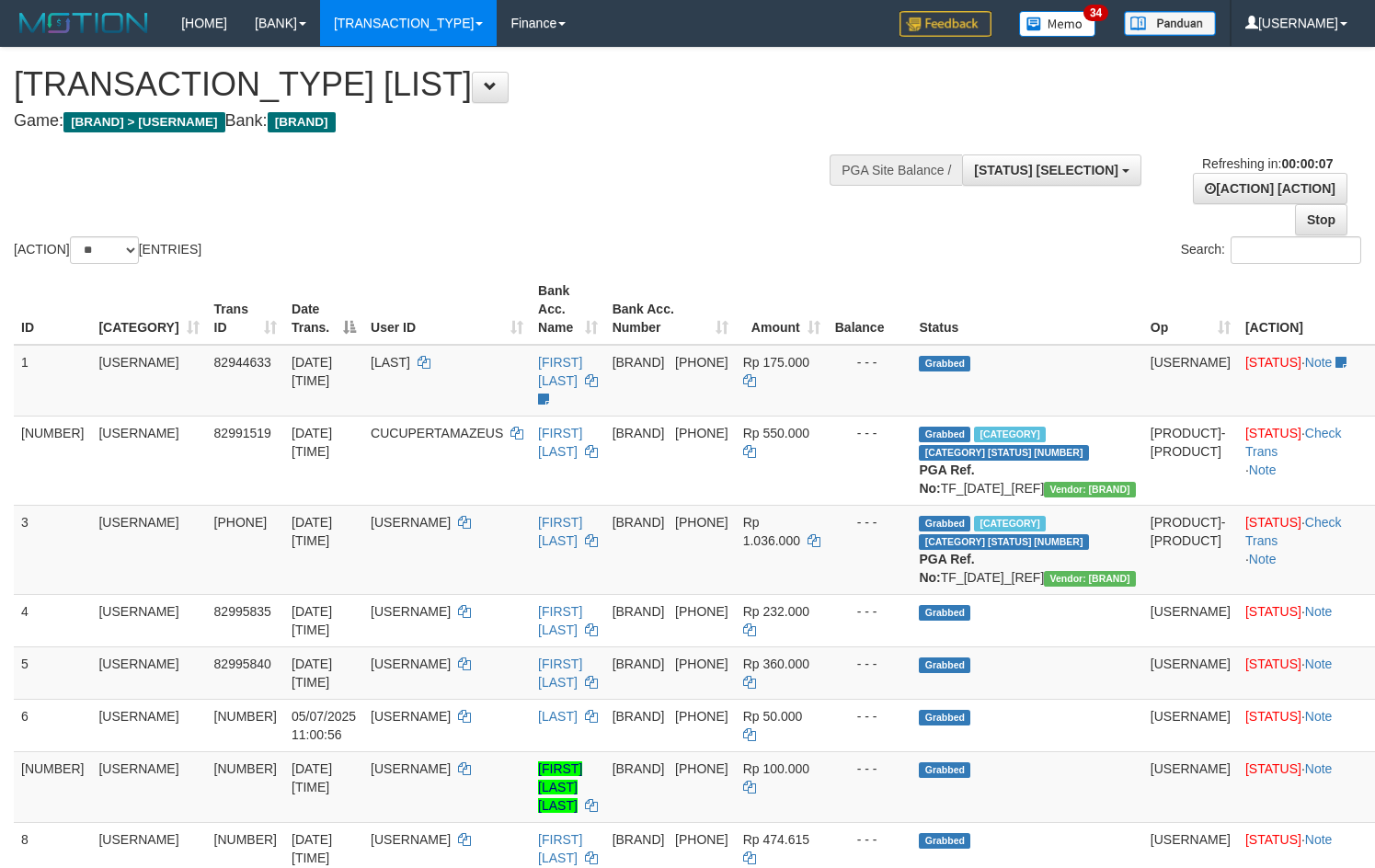 scroll, scrollTop: 0, scrollLeft: 0, axis: both 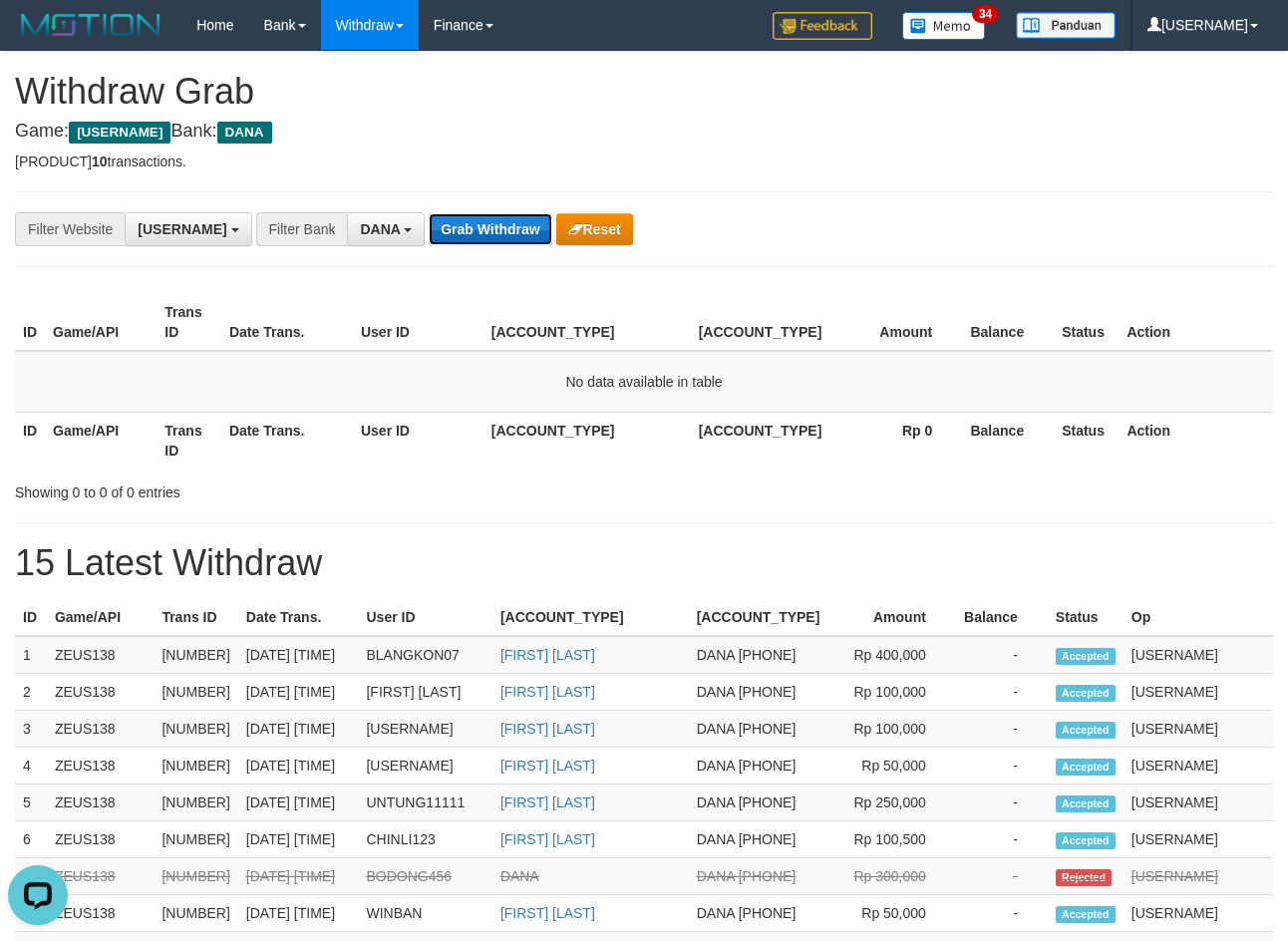 click on "Grab Withdraw" at bounding box center (489, 229) 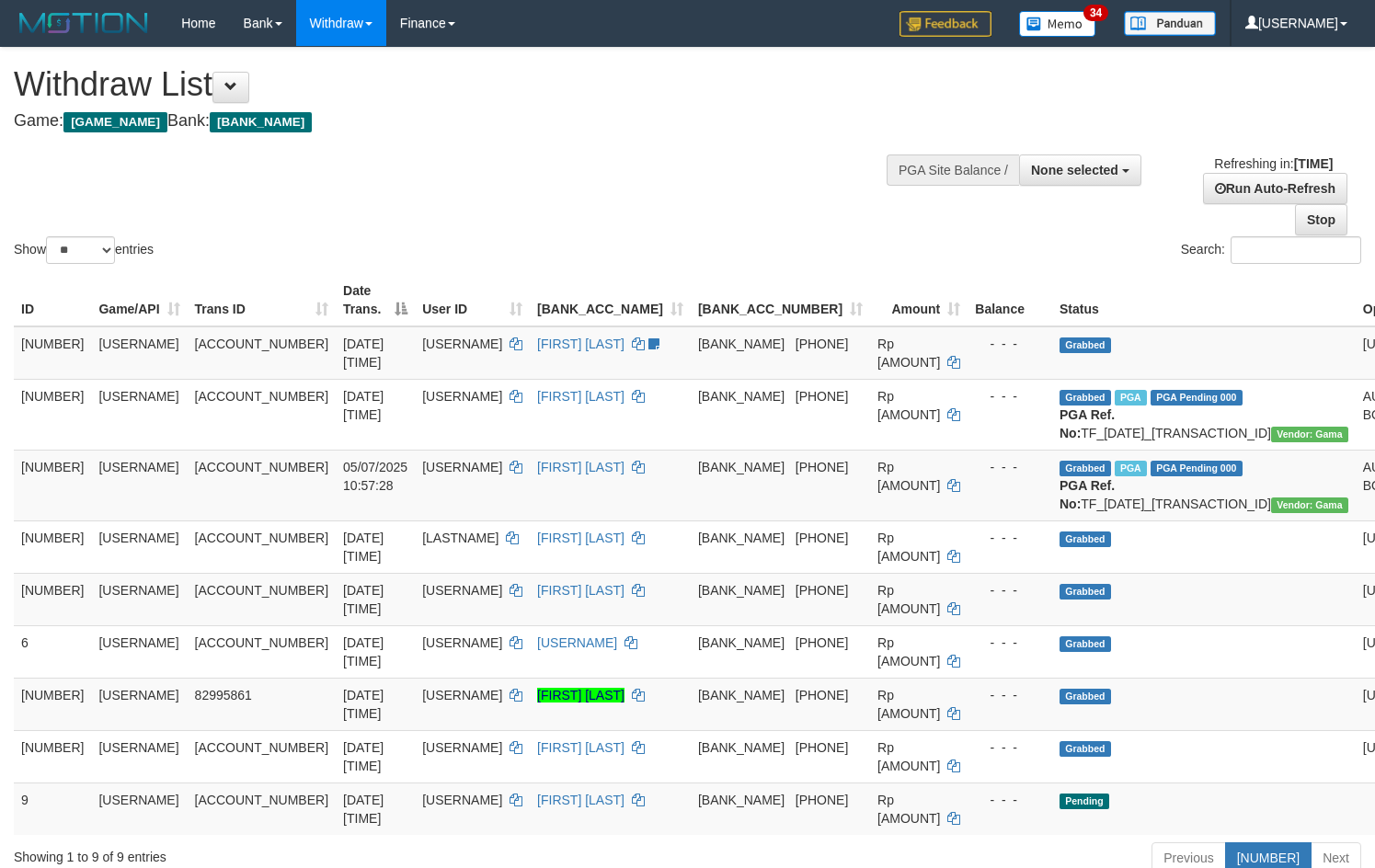 scroll, scrollTop: 0, scrollLeft: 0, axis: both 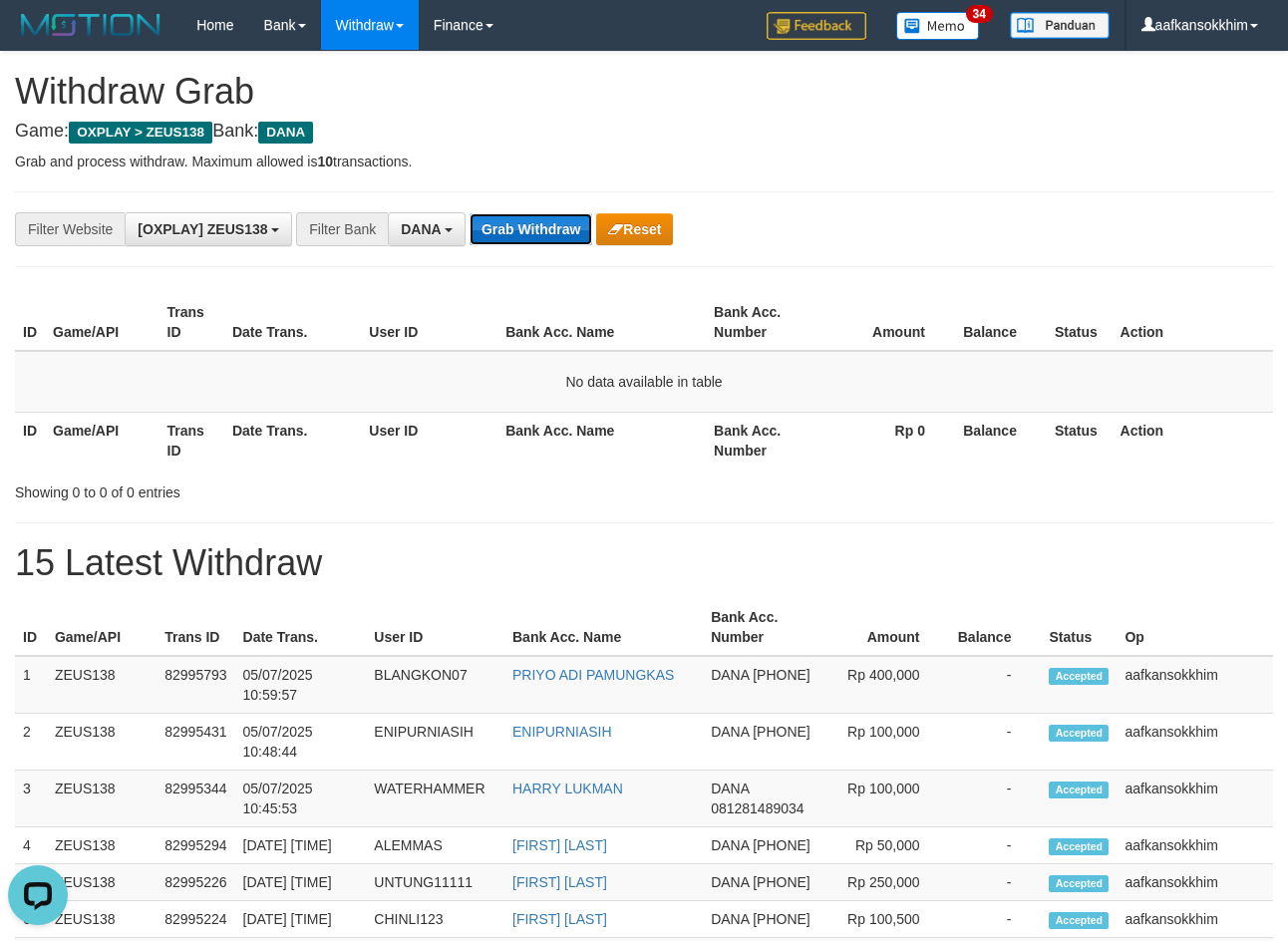 click on "Grab Withdraw" at bounding box center [530, 229] 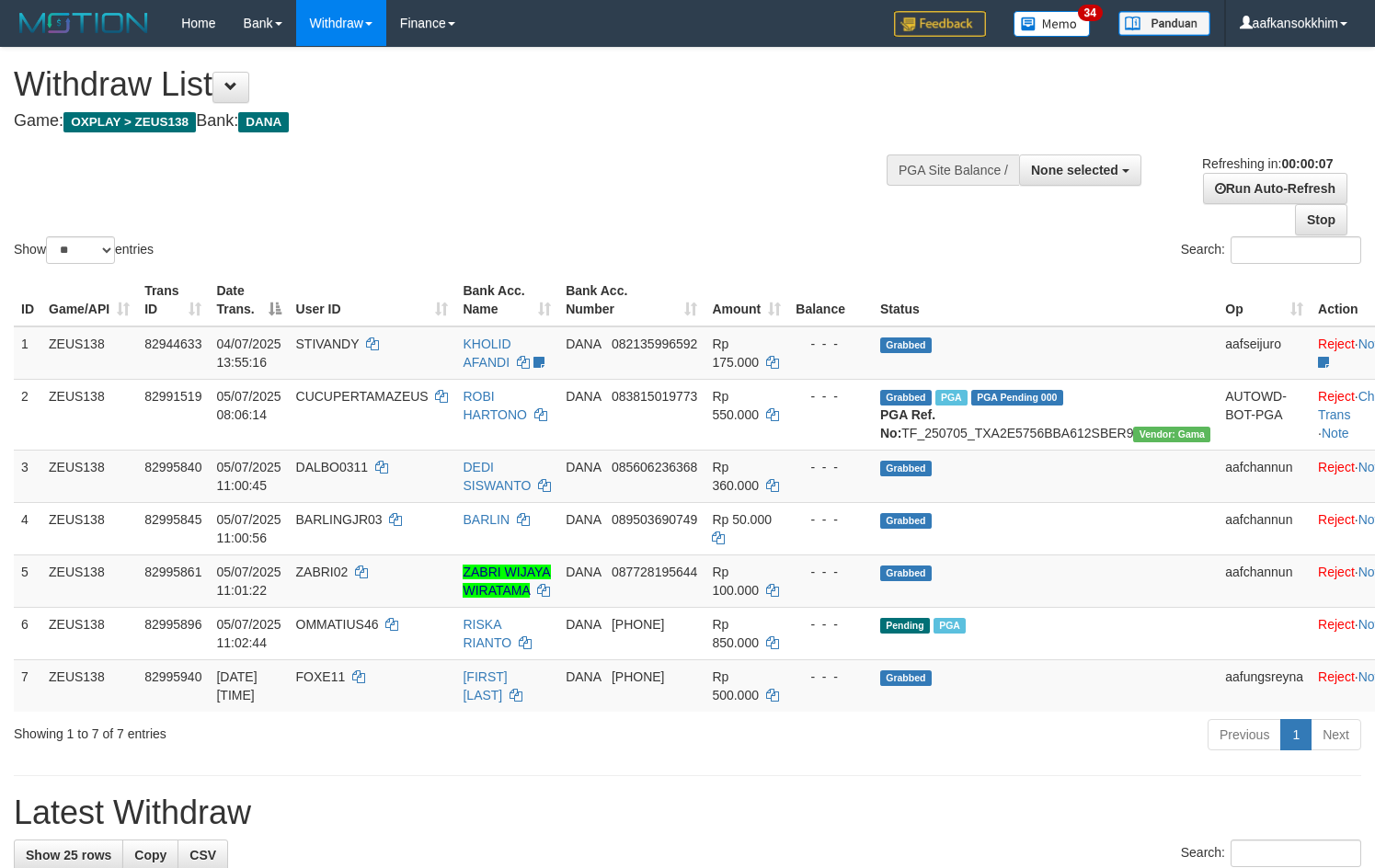scroll, scrollTop: 0, scrollLeft: 0, axis: both 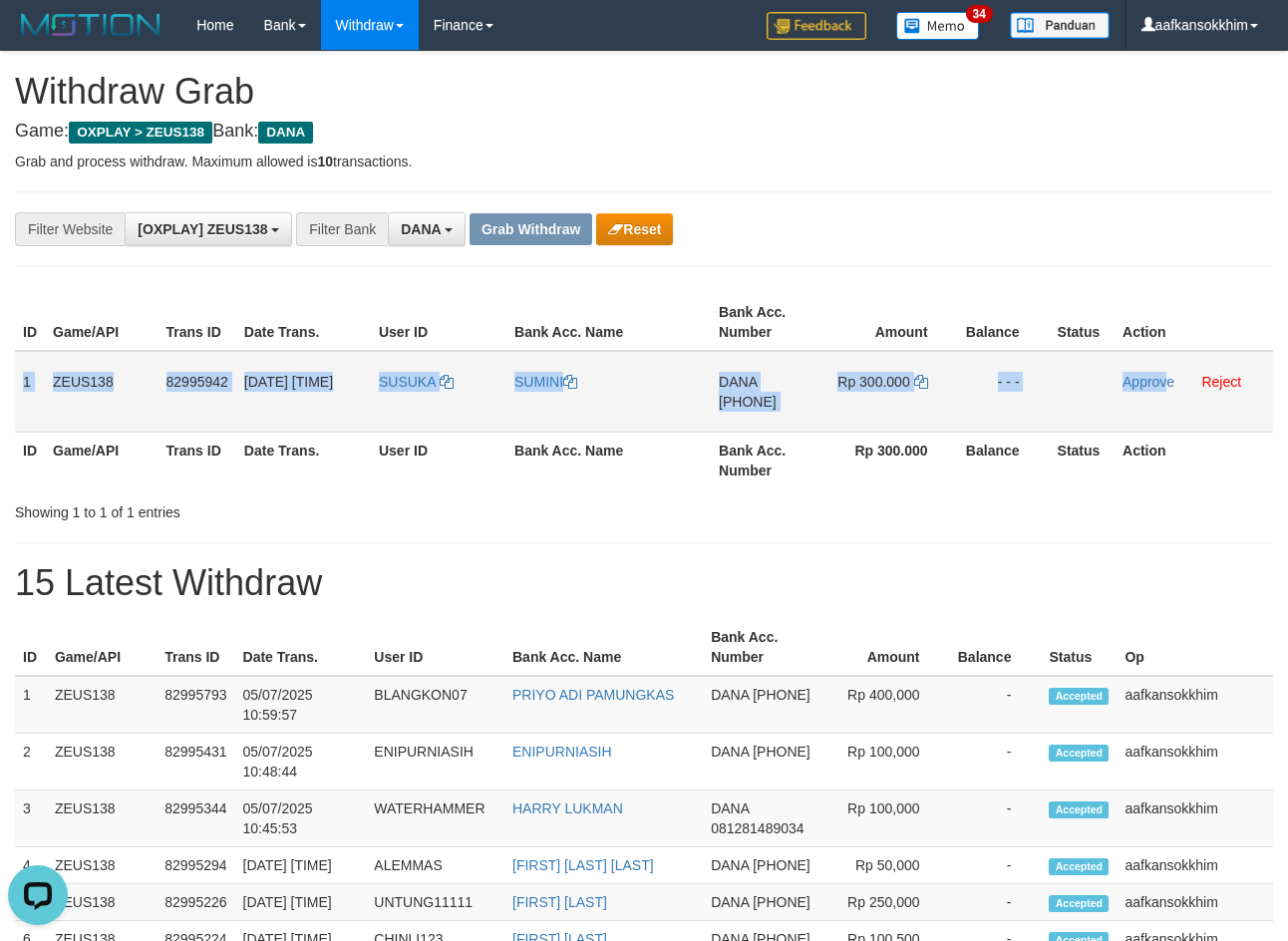drag, startPoint x: 16, startPoint y: 375, endPoint x: 1167, endPoint y: 405, distance: 1151.3909 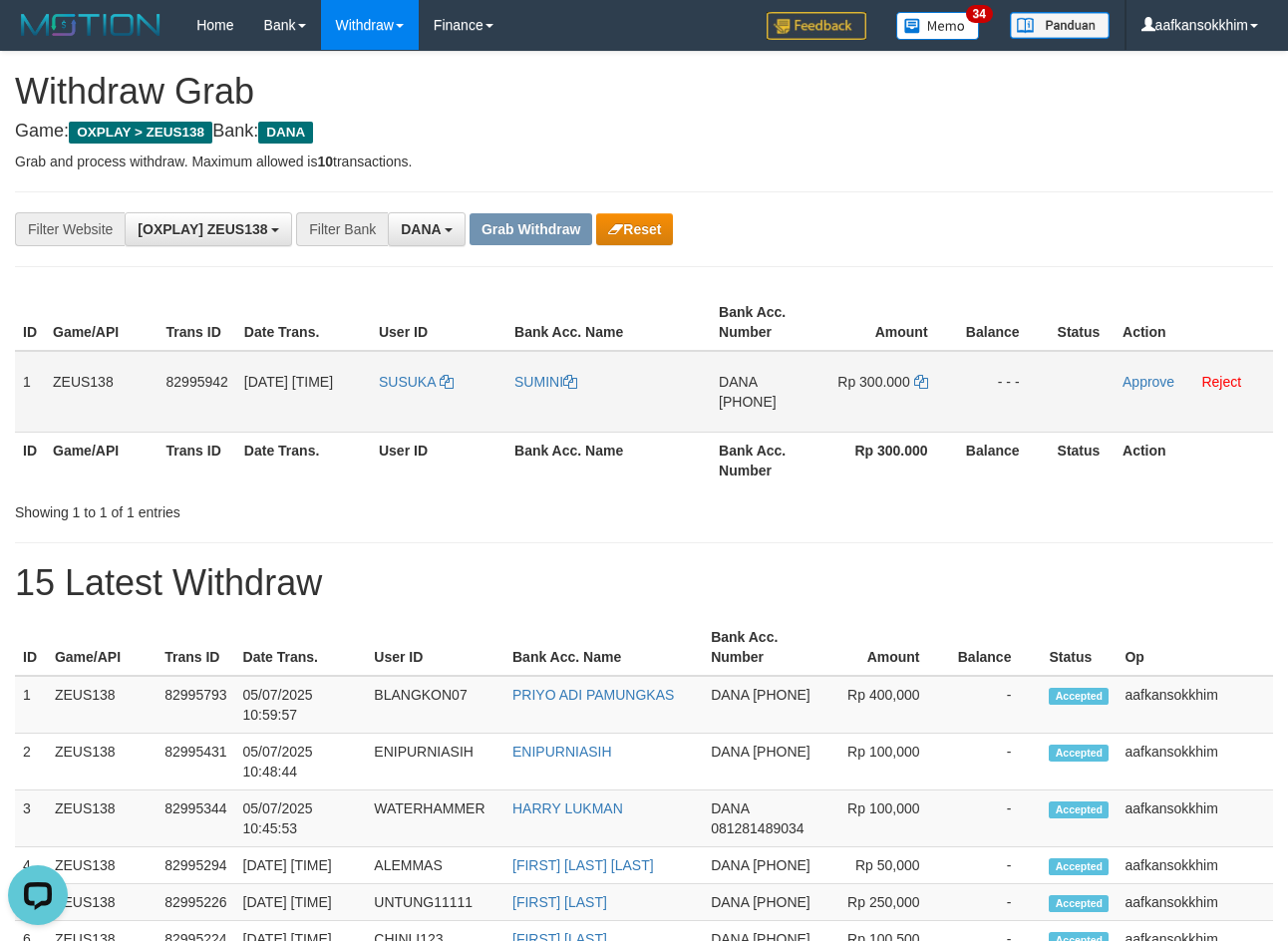 click on "Rp 300.000" at bounding box center (890, 392) 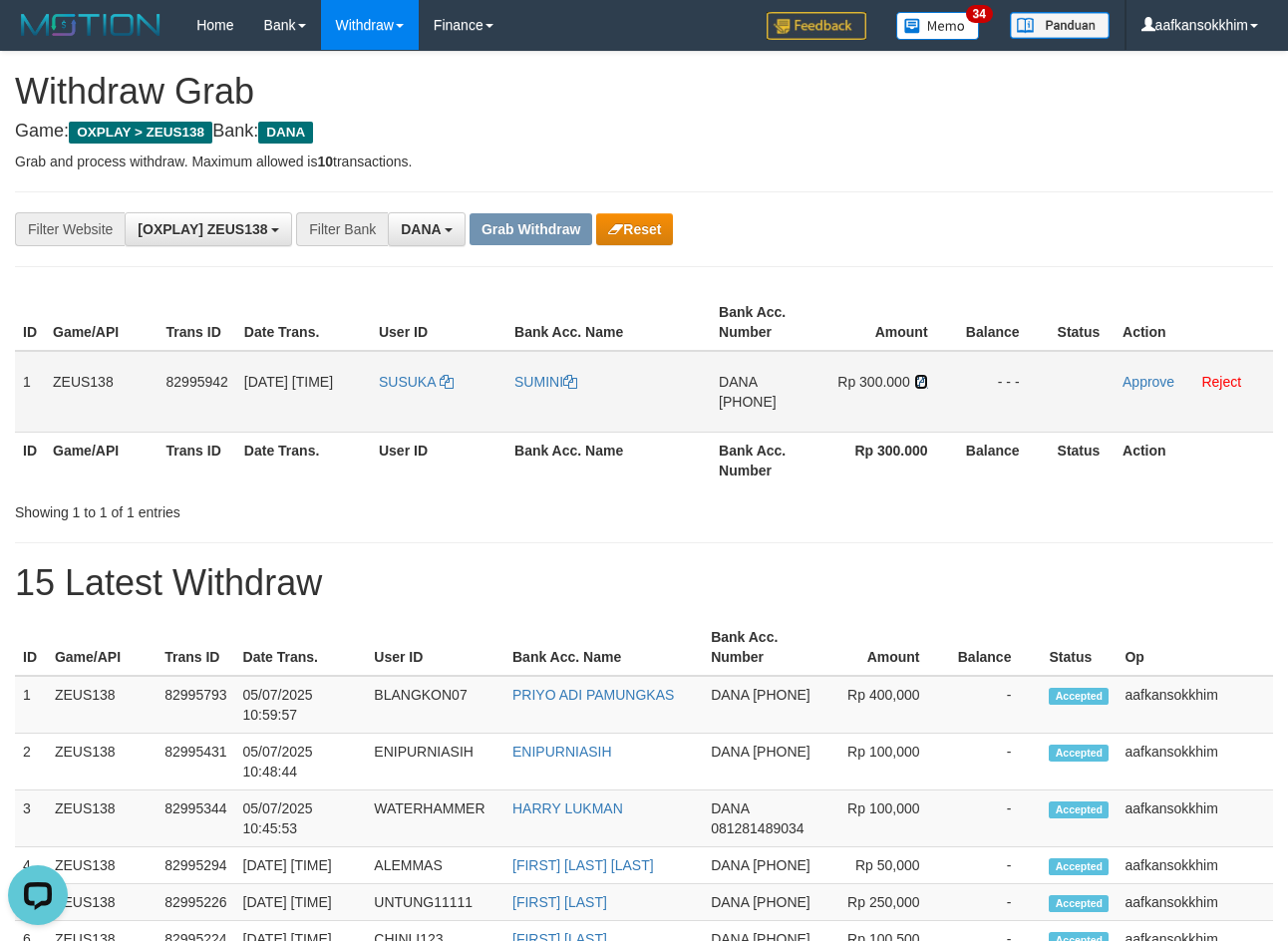 click at bounding box center [570, 382] 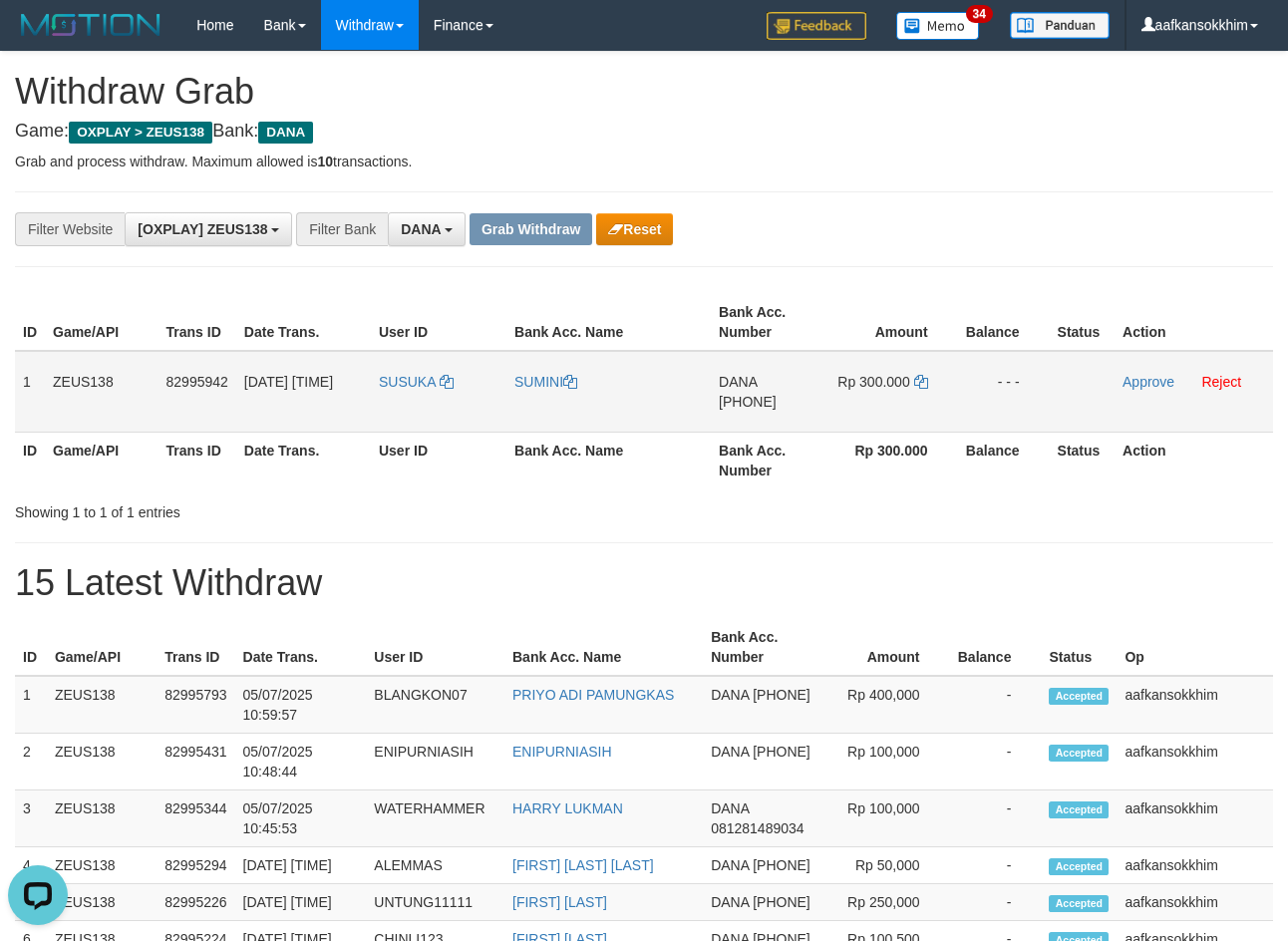 drag, startPoint x: 510, startPoint y: 395, endPoint x: 570, endPoint y: 400, distance: 60.207973 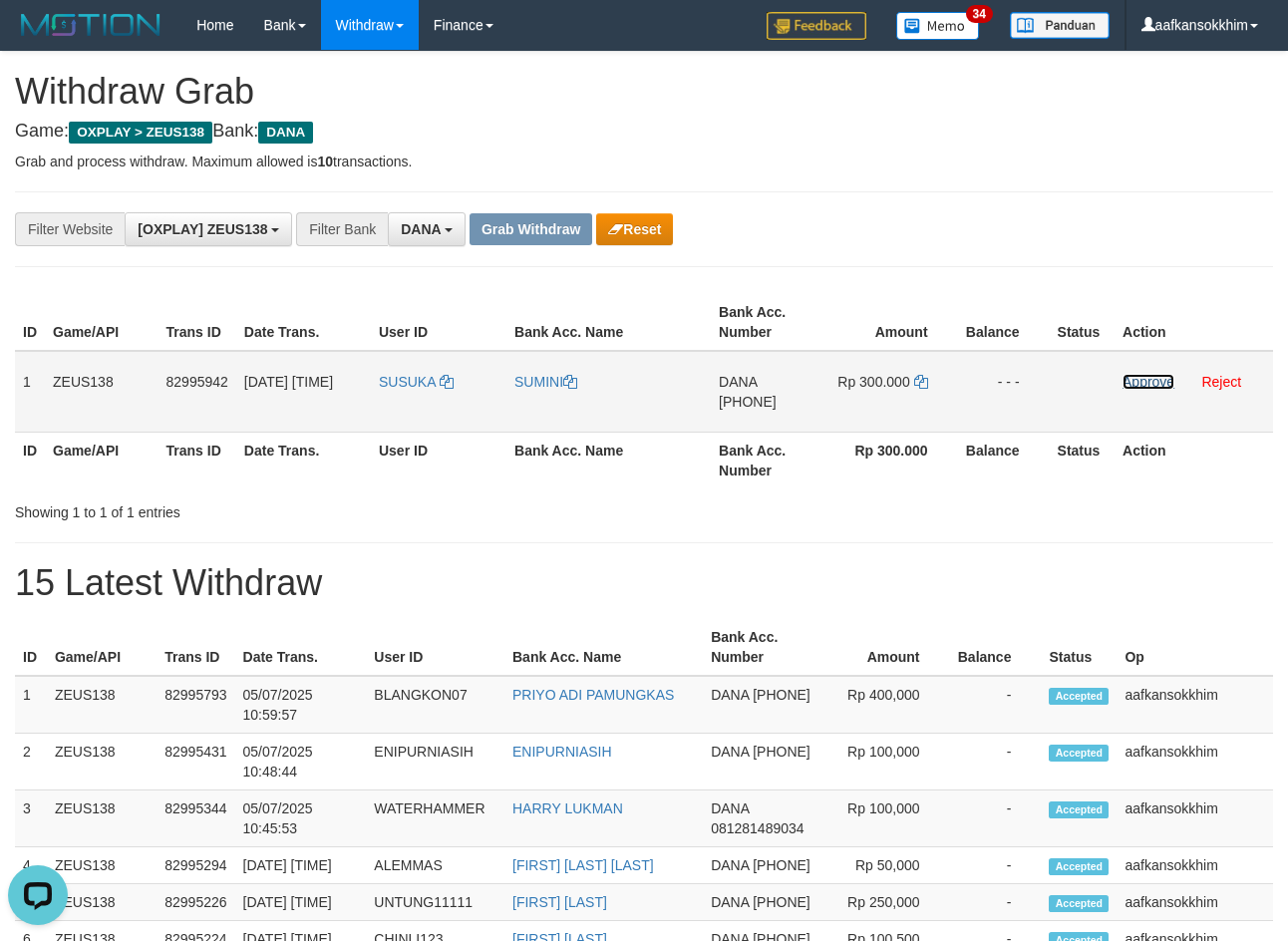 click on "Approve" at bounding box center [1148, 382] 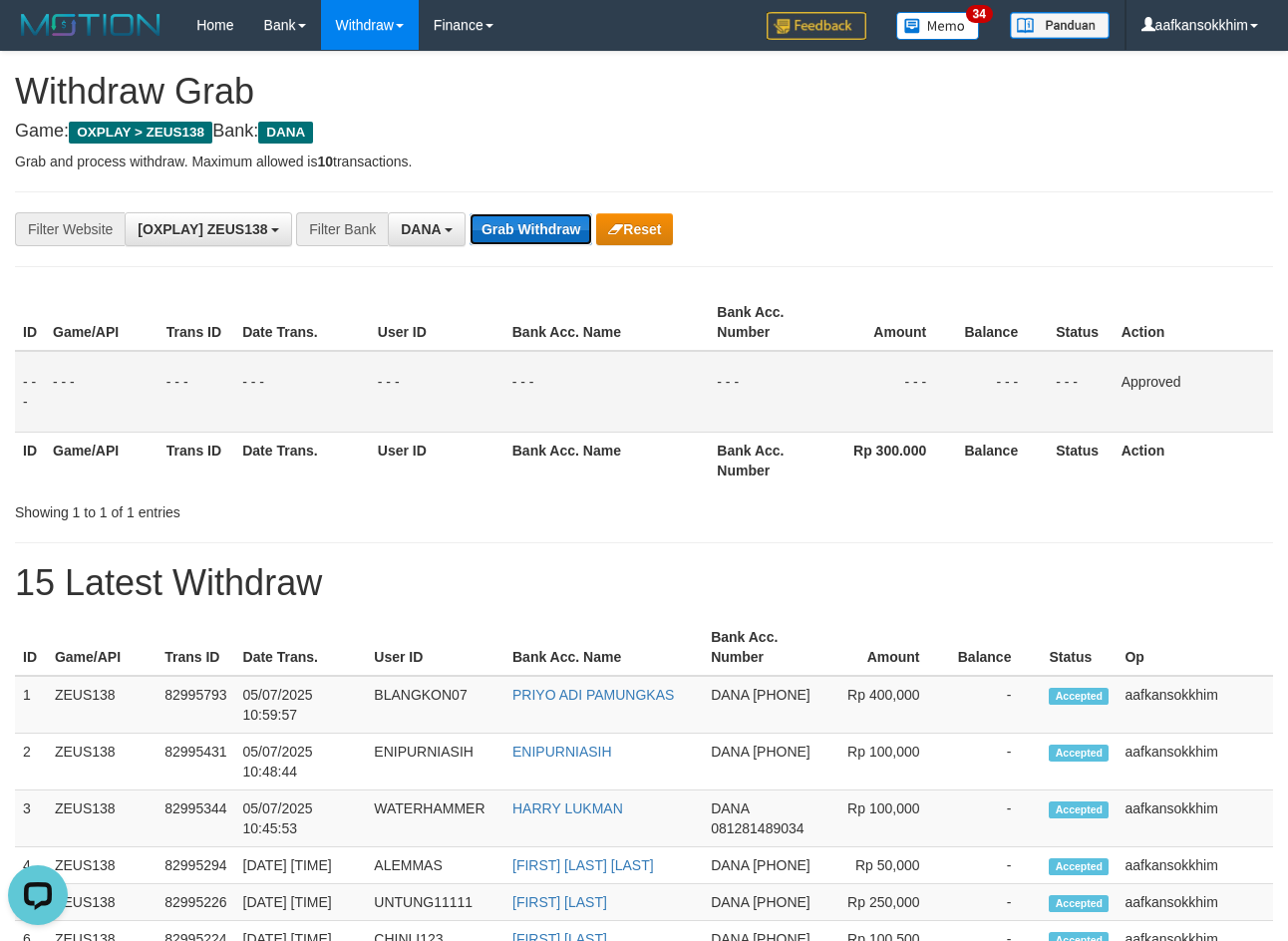 click on "Grab Withdraw" at bounding box center (530, 229) 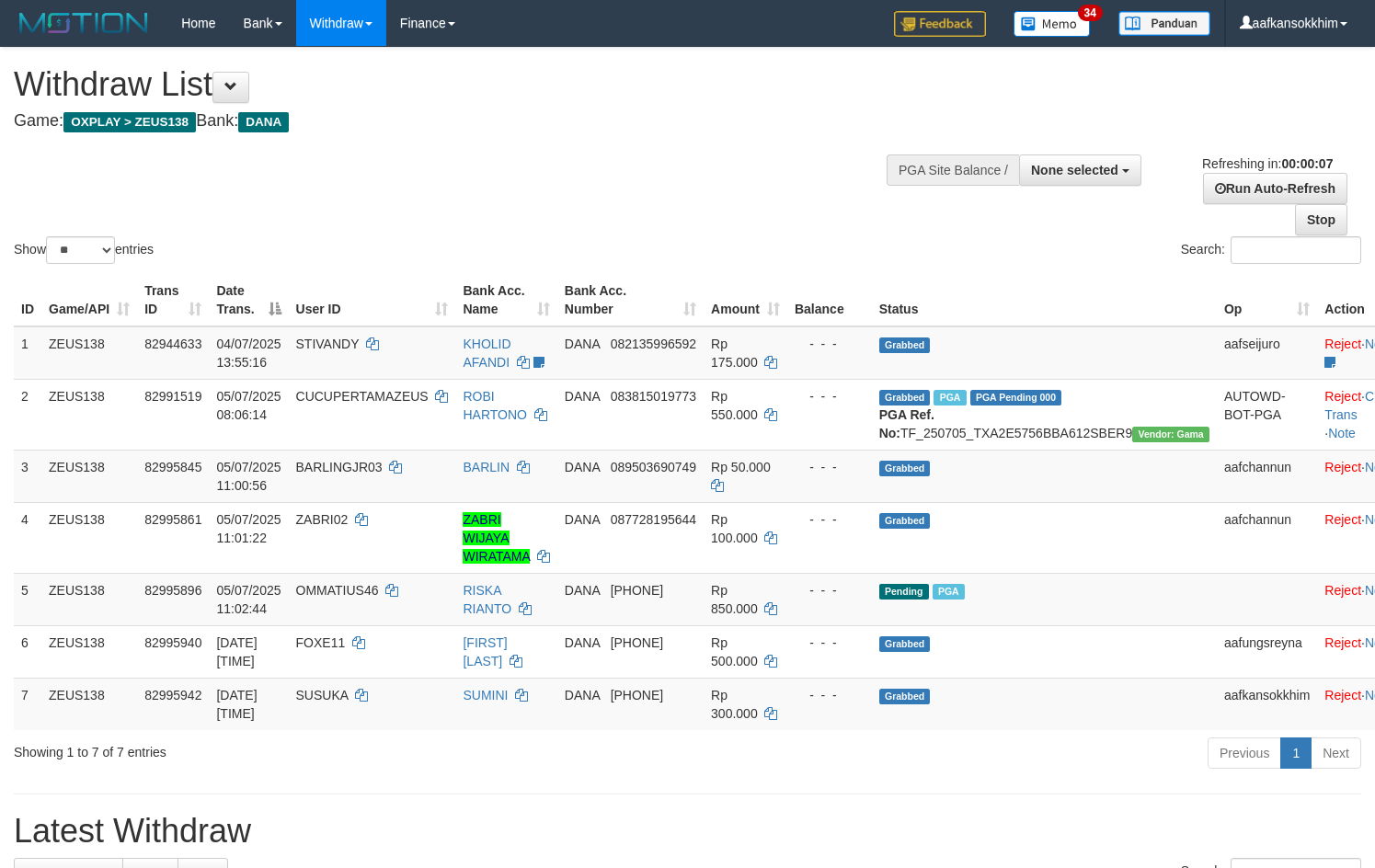 scroll, scrollTop: 0, scrollLeft: 0, axis: both 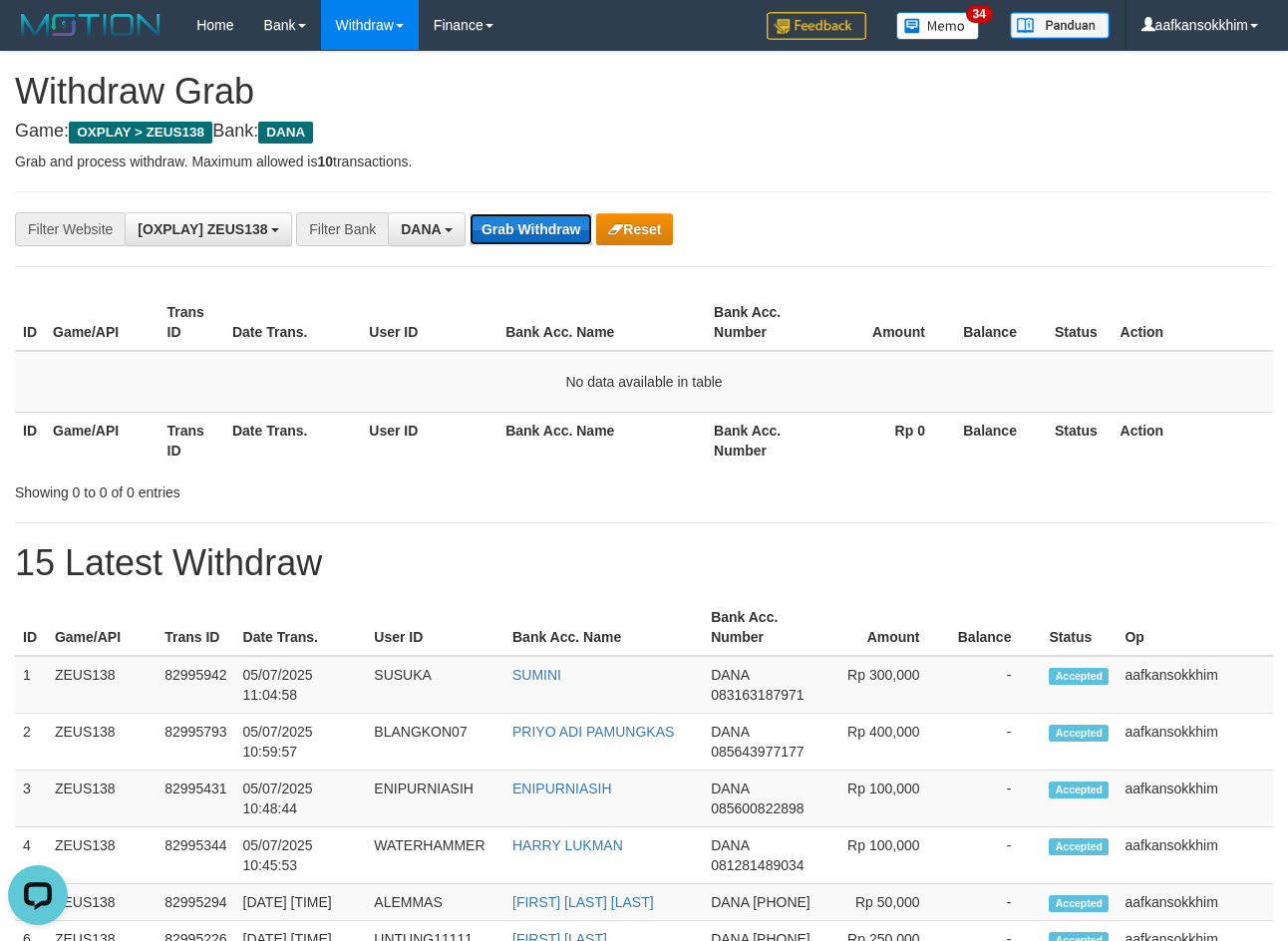 click on "Grab Withdraw" at bounding box center [530, 229] 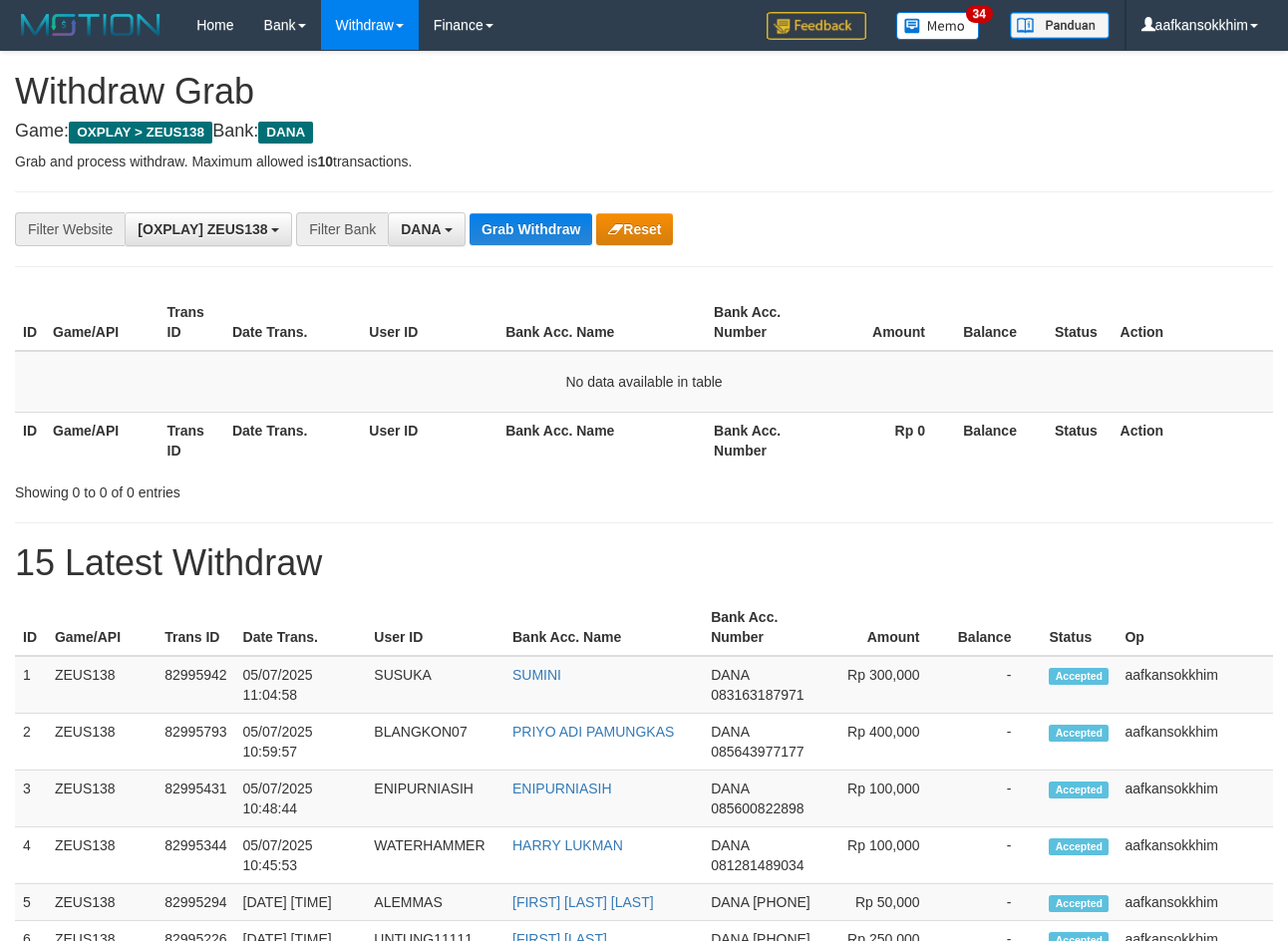 scroll, scrollTop: 0, scrollLeft: 0, axis: both 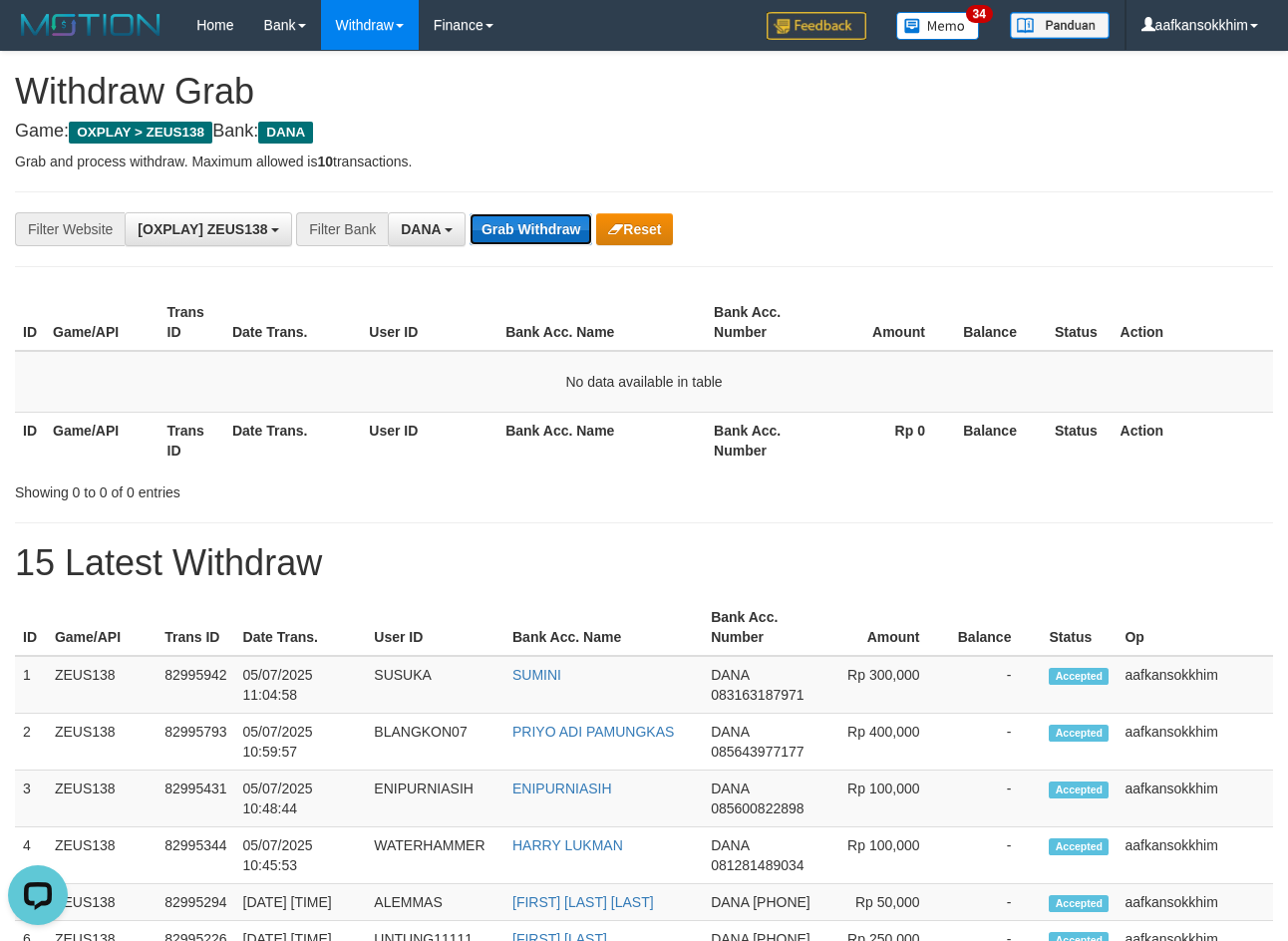 click on "Grab Withdraw" at bounding box center (530, 229) 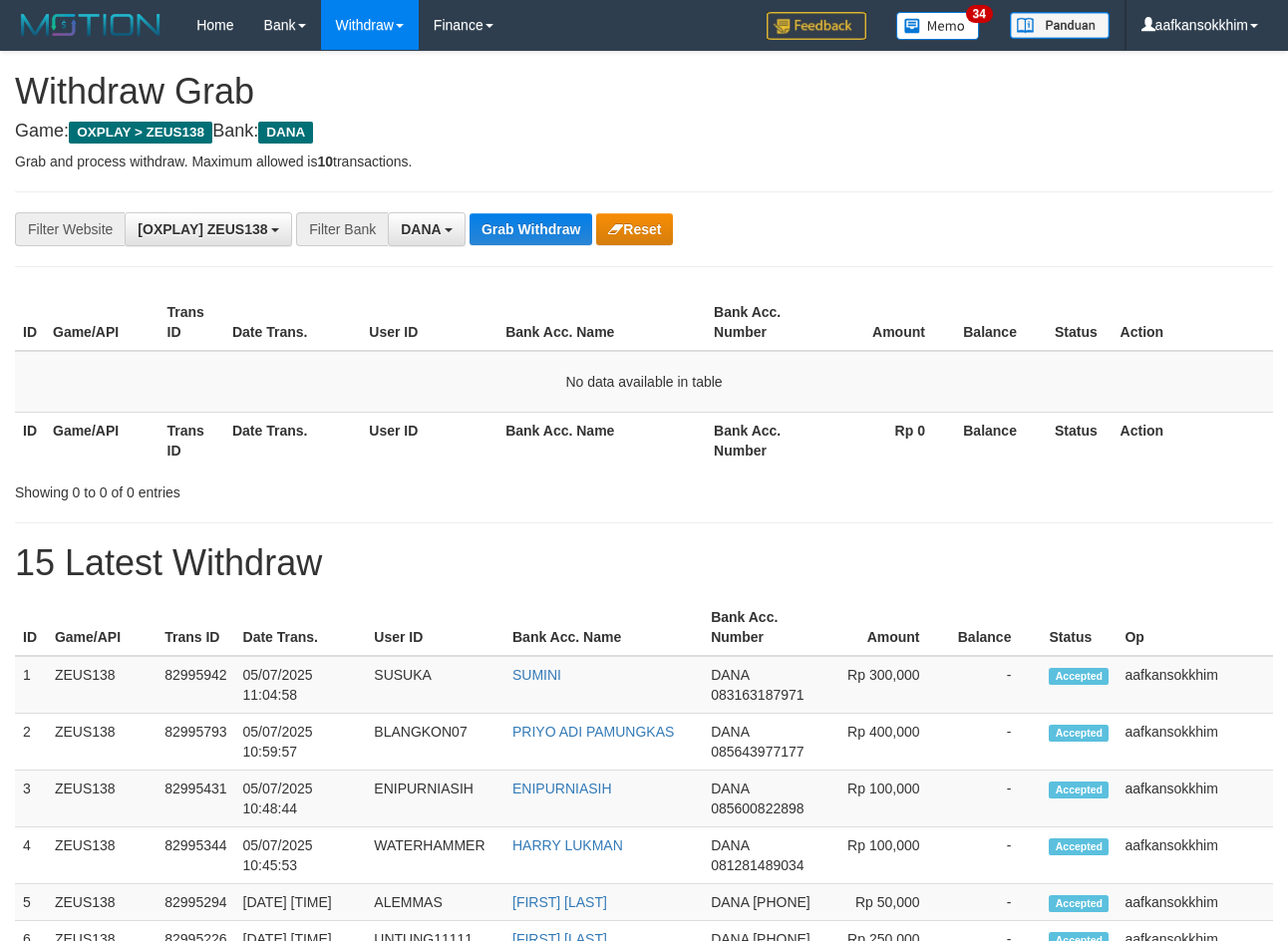 scroll, scrollTop: 0, scrollLeft: 0, axis: both 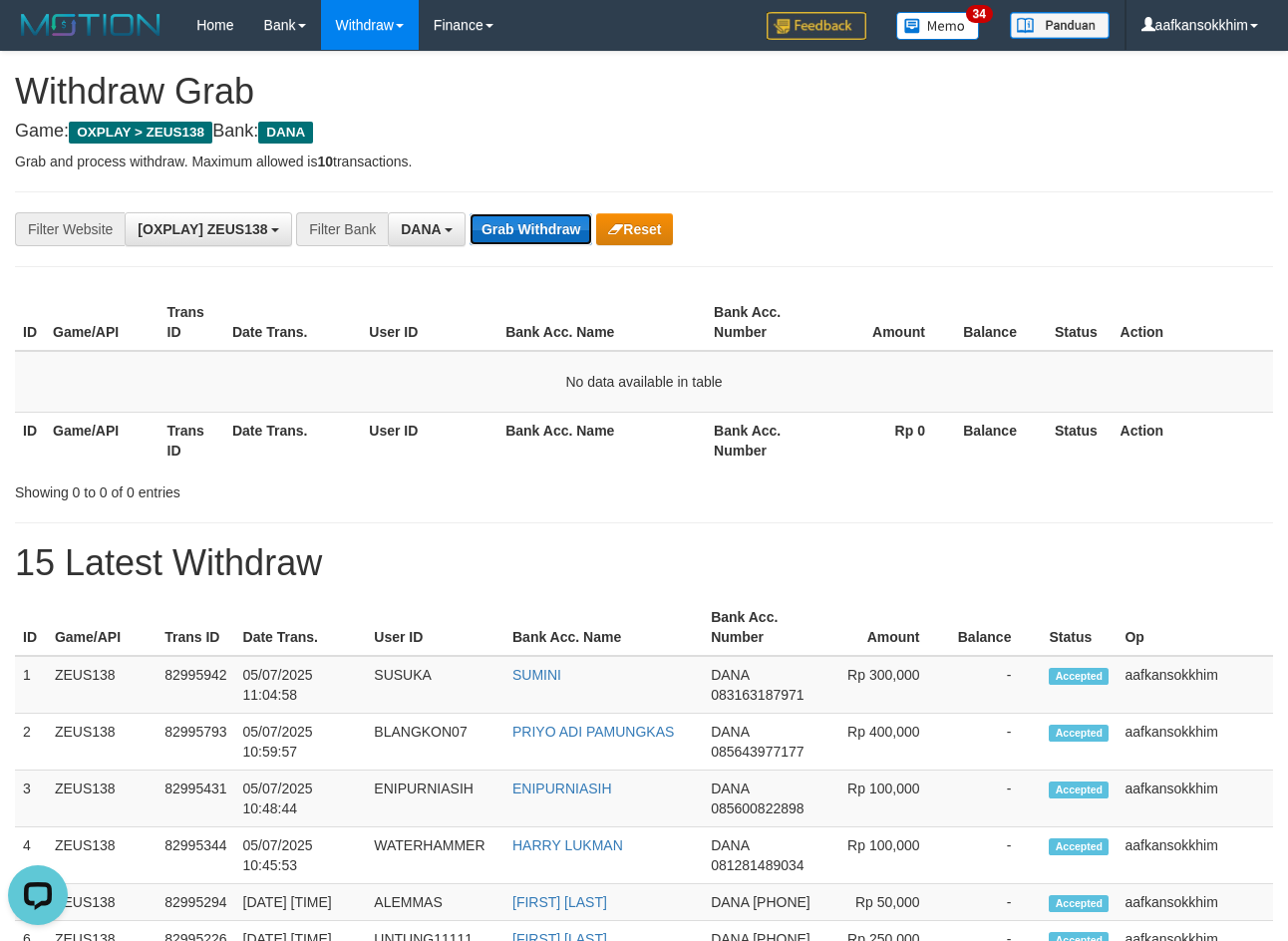 click on "Grab Withdraw" at bounding box center (530, 229) 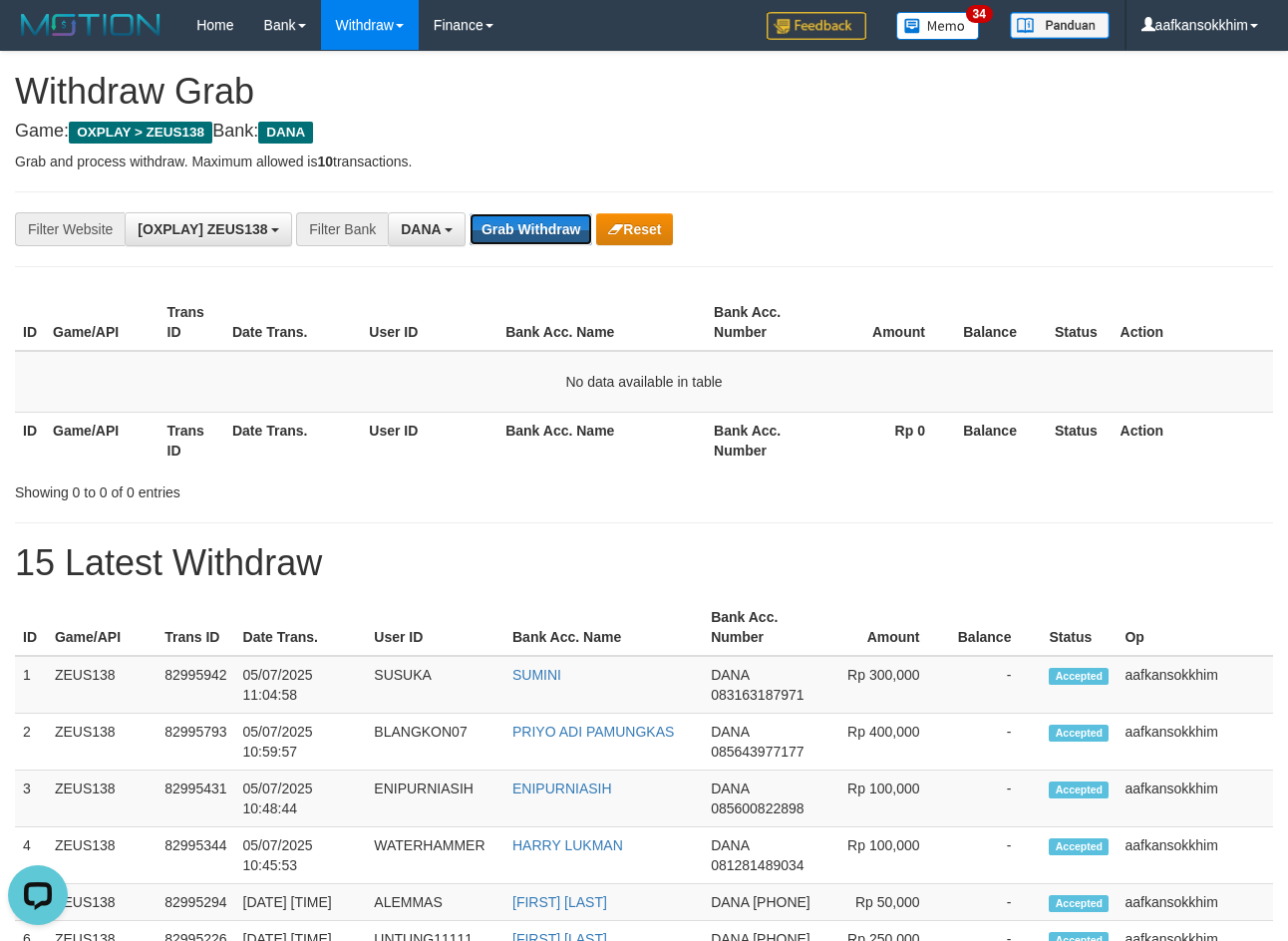 click on "Grab Withdraw" at bounding box center [530, 229] 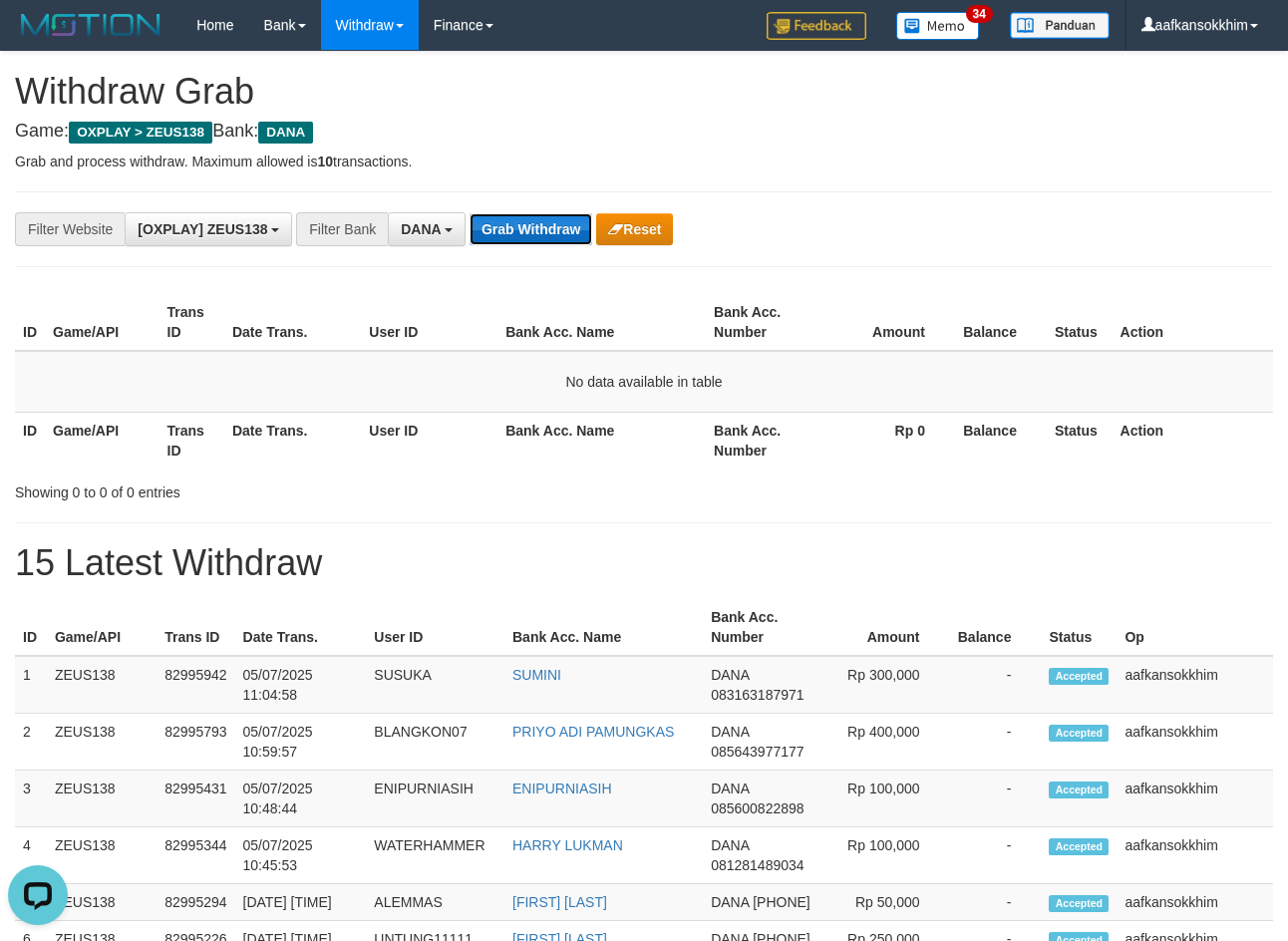click on "Grab Withdraw" at bounding box center [530, 229] 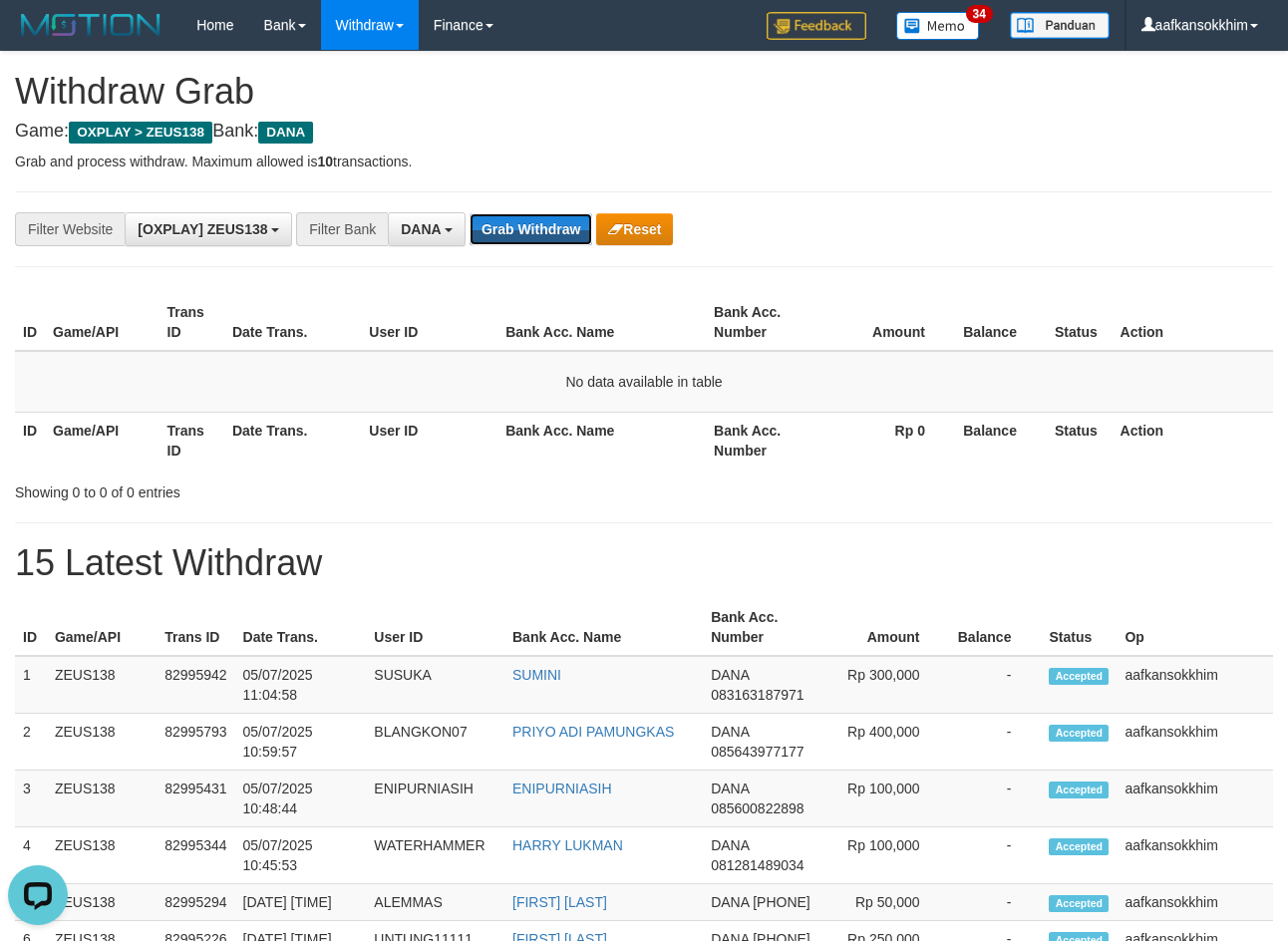 click on "Grab Withdraw" at bounding box center [530, 229] 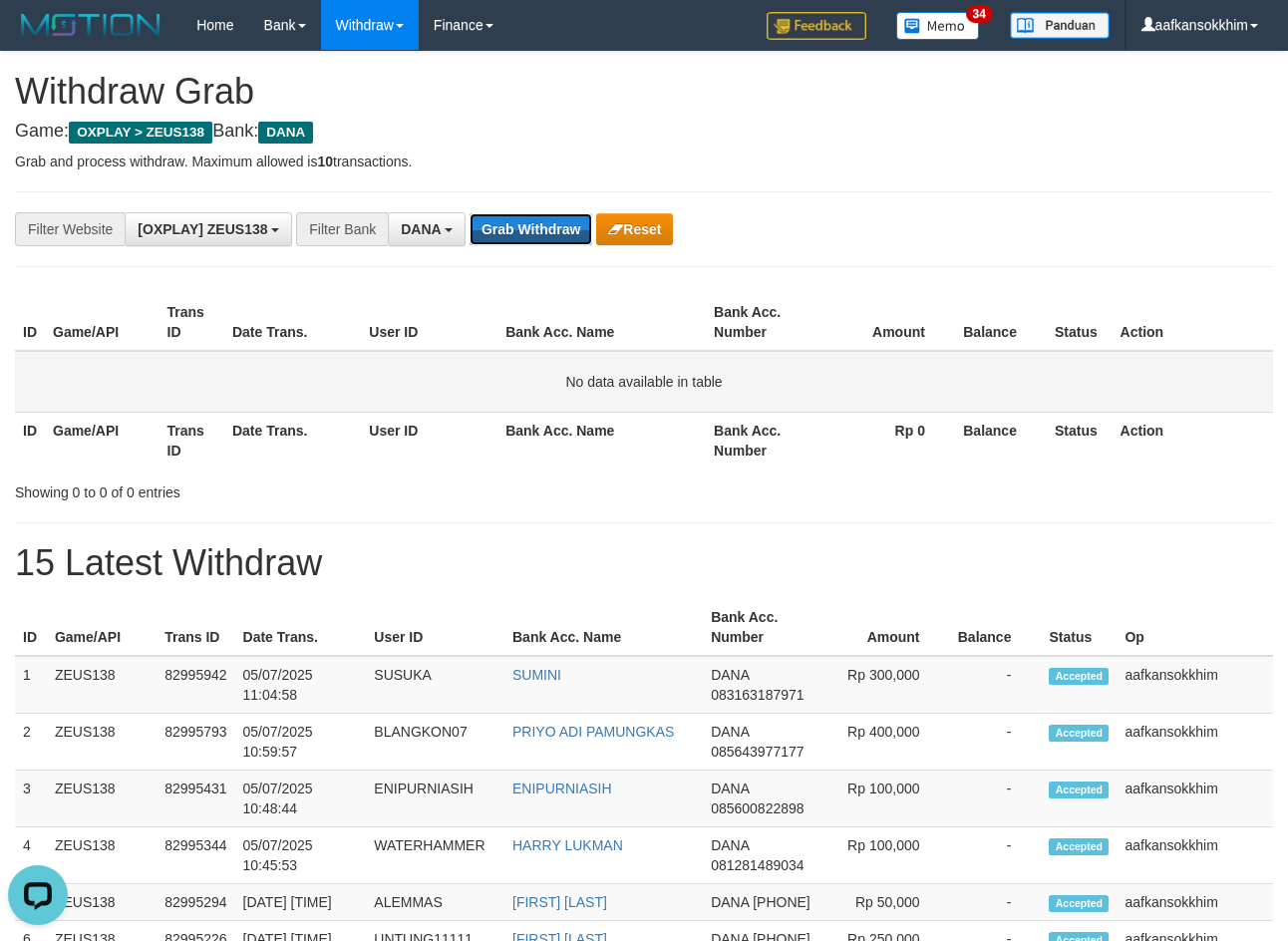 click on "Grab Withdraw" at bounding box center [530, 229] 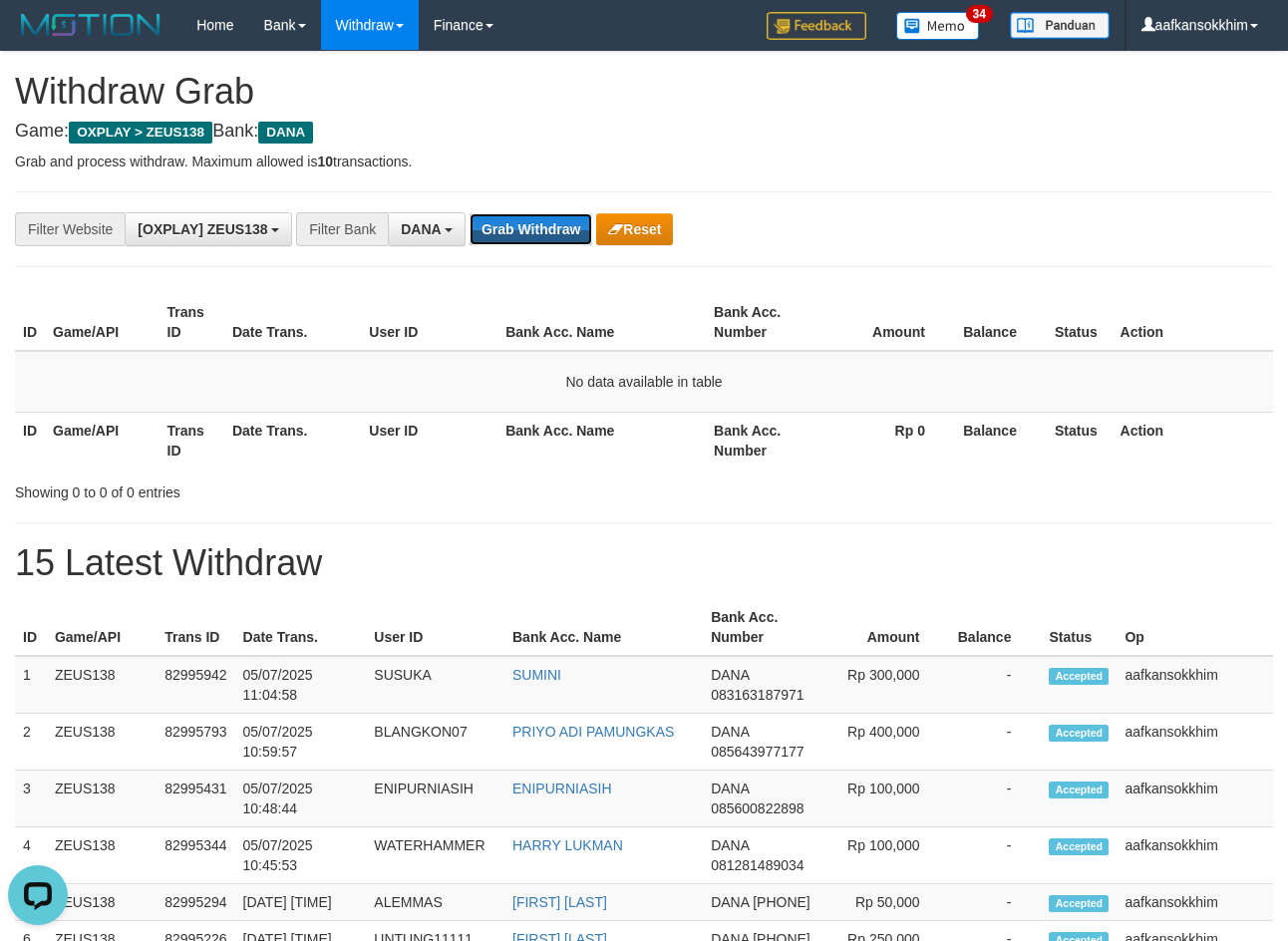 click on "Grab Withdraw" at bounding box center [530, 229] 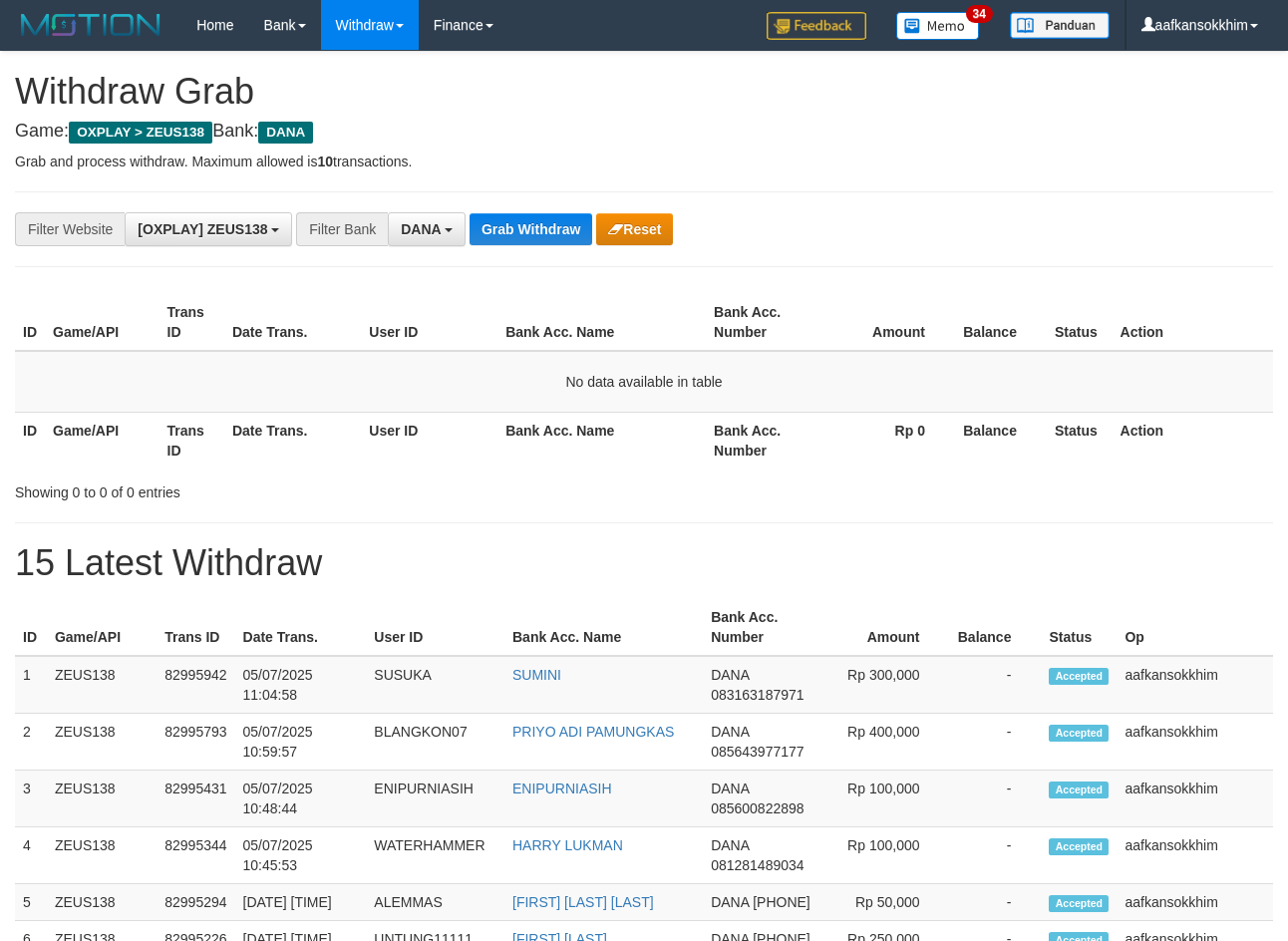 scroll, scrollTop: 0, scrollLeft: 0, axis: both 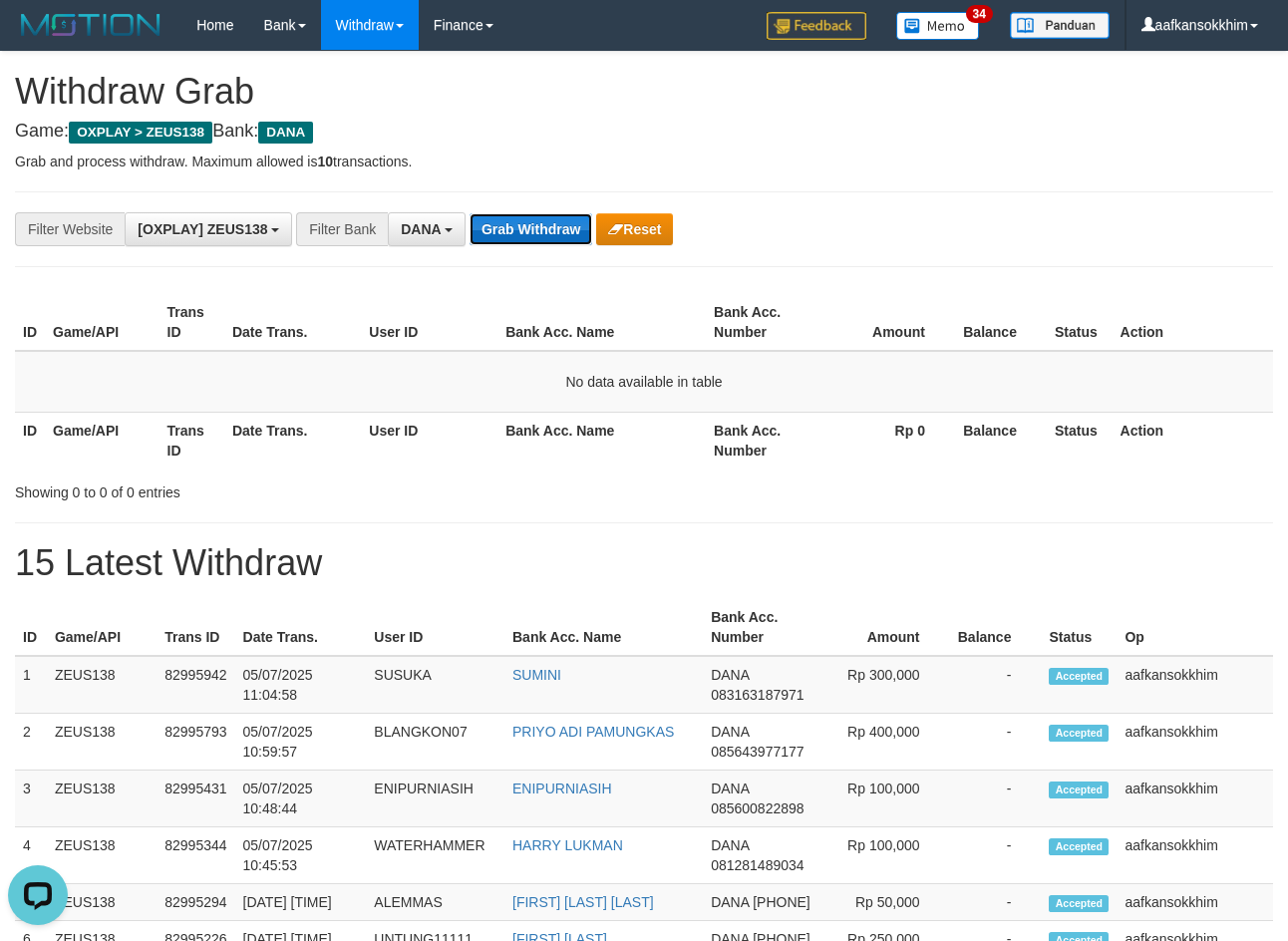 click on "Grab Withdraw" at bounding box center [530, 229] 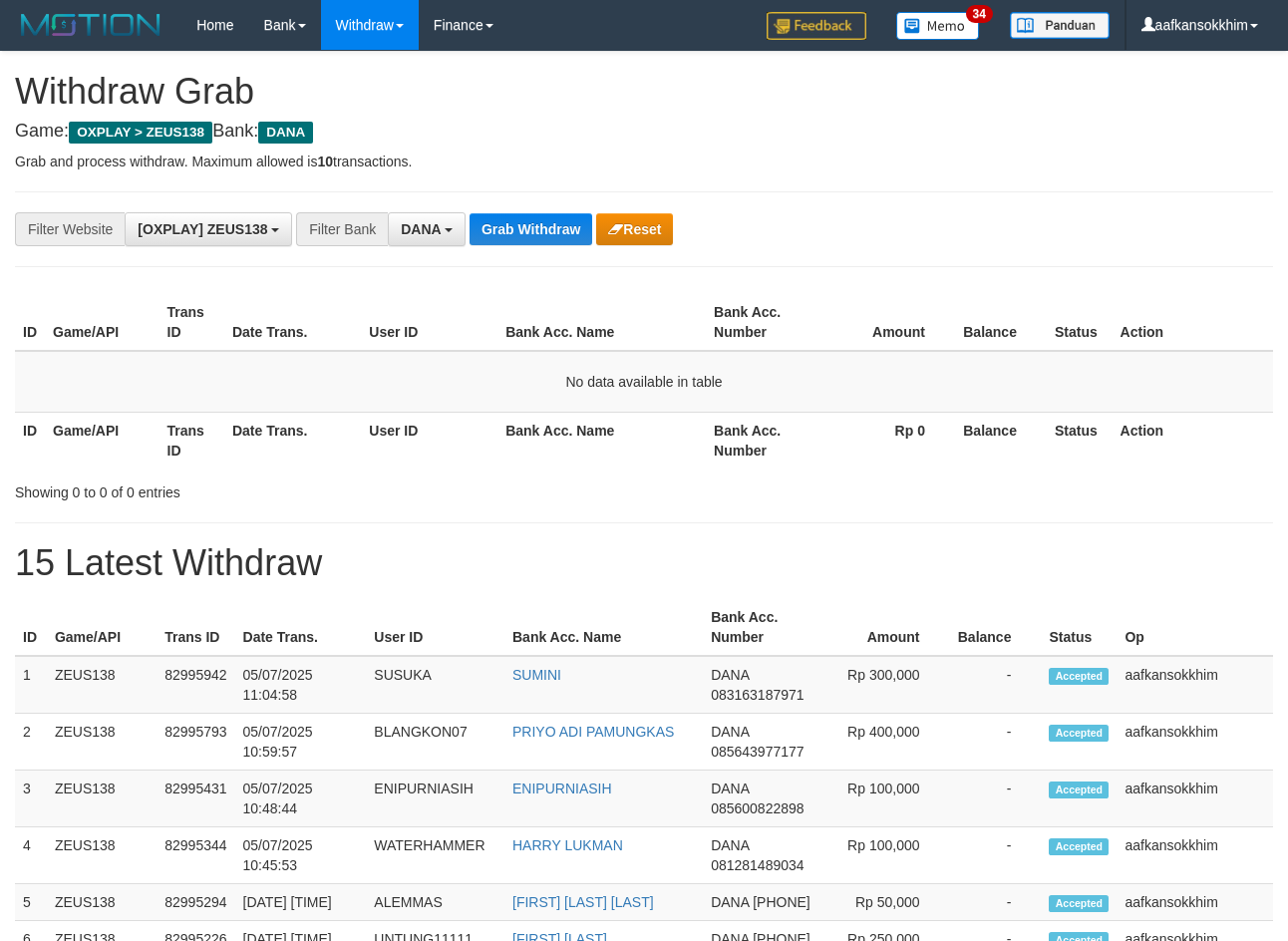 scroll, scrollTop: 0, scrollLeft: 0, axis: both 